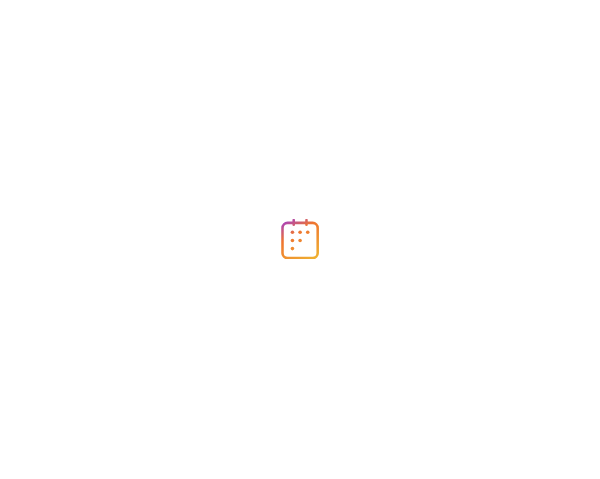 scroll, scrollTop: 0, scrollLeft: 0, axis: both 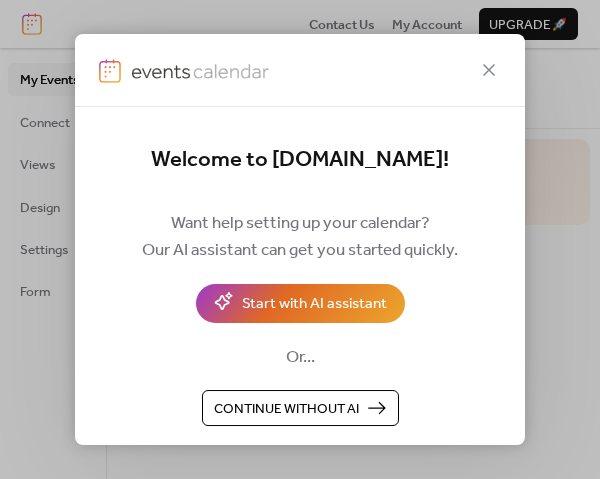 click on "Continue without AI" at bounding box center [286, 409] 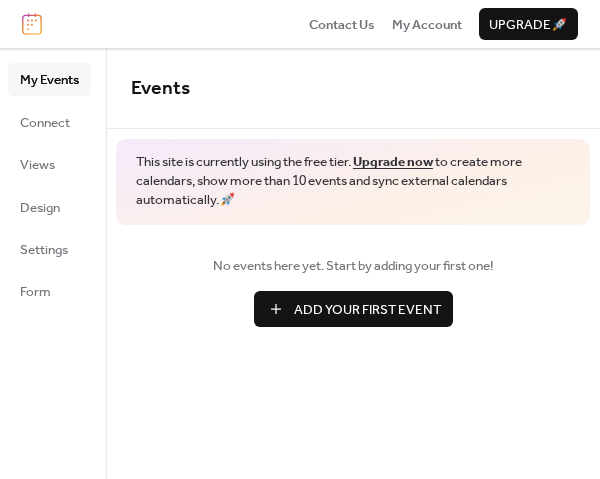 click on "Add Your First Event" at bounding box center [367, 310] 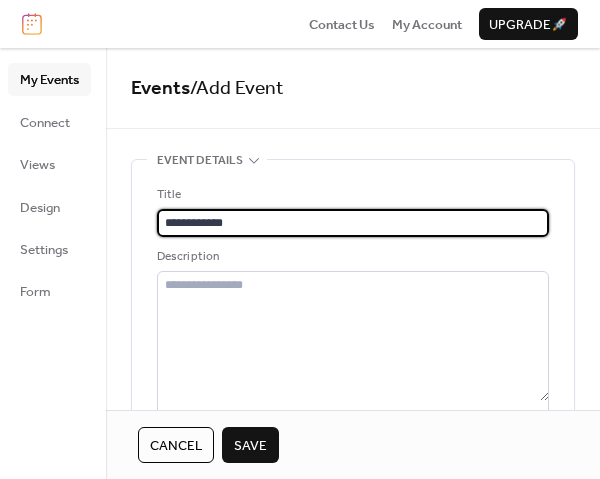 type on "**********" 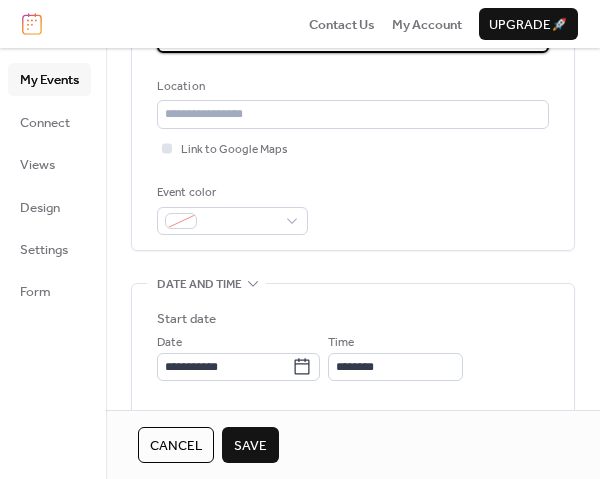 scroll, scrollTop: 400, scrollLeft: 0, axis: vertical 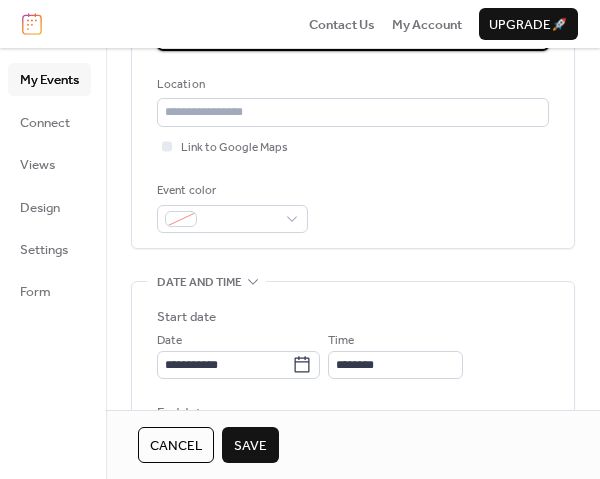 type on "*******" 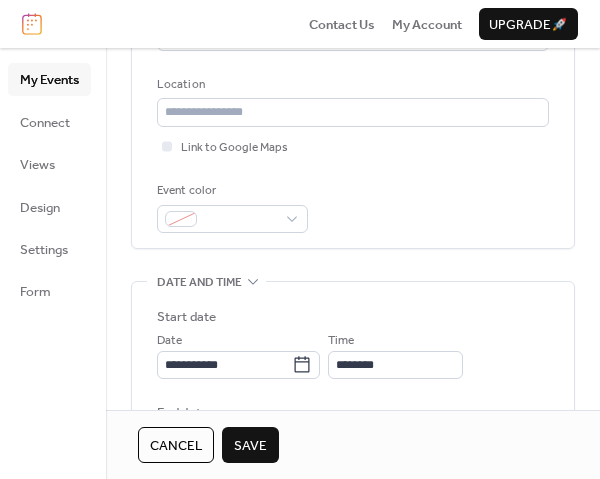 click on "Save" at bounding box center [250, 446] 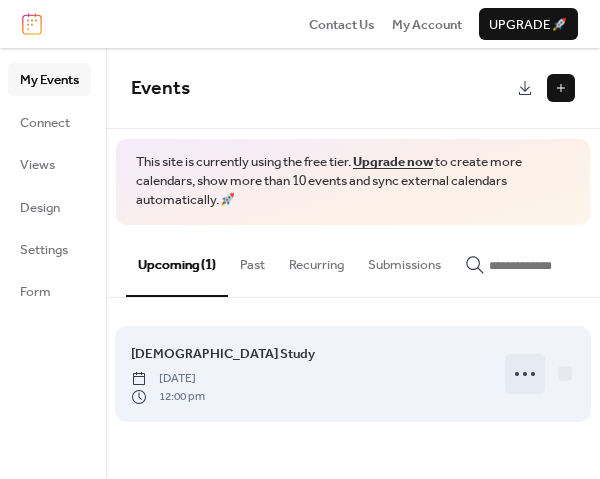 click 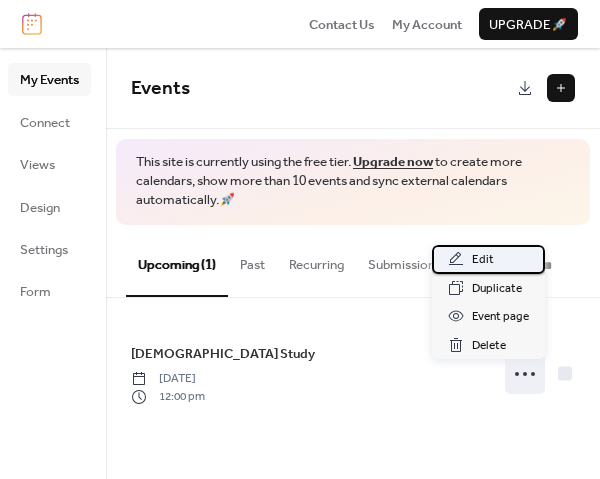 click on "Edit" at bounding box center [483, 260] 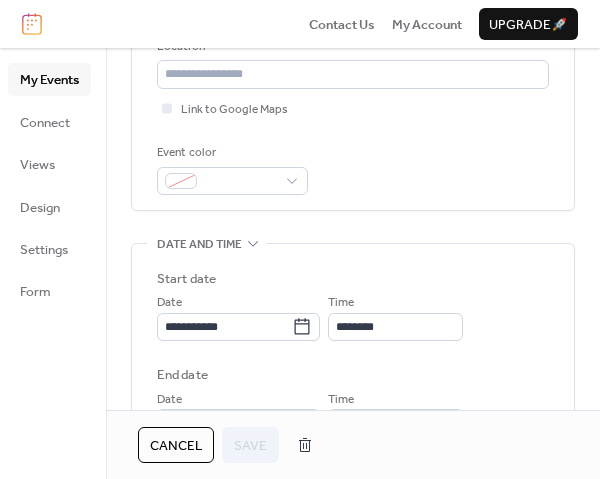 scroll, scrollTop: 499, scrollLeft: 0, axis: vertical 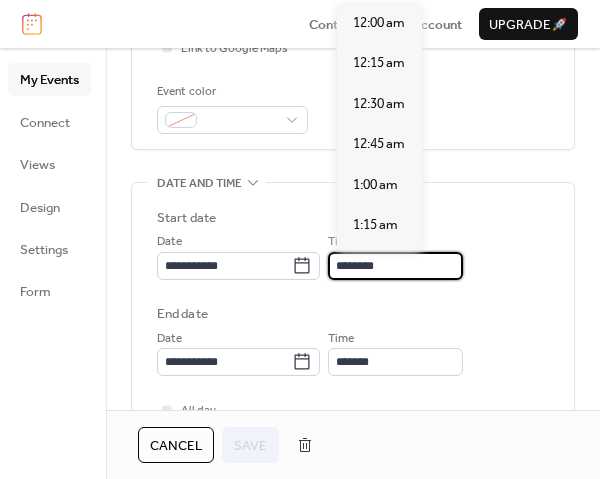 click on "**********" at bounding box center (300, 239) 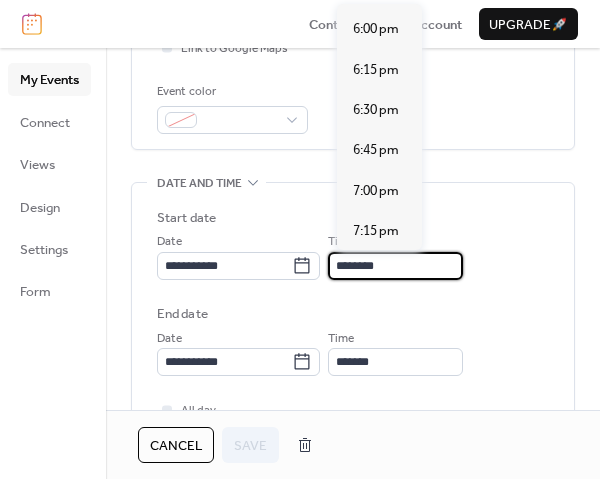 scroll, scrollTop: 3031, scrollLeft: 0, axis: vertical 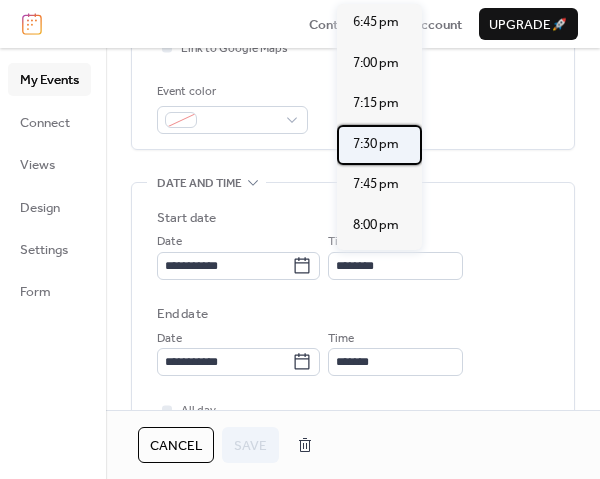 click on "7:30 pm" at bounding box center [379, 145] 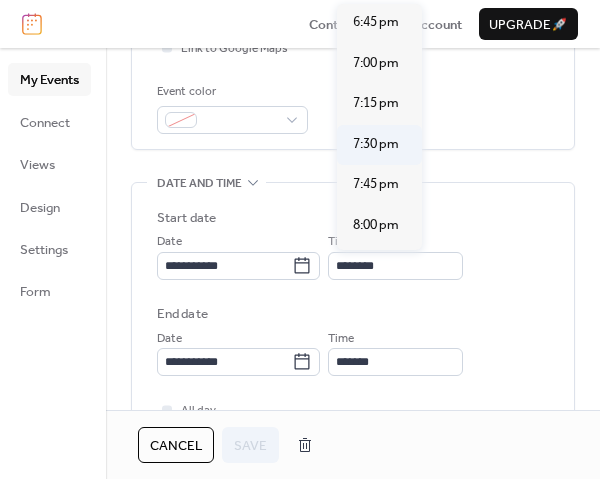 type on "*******" 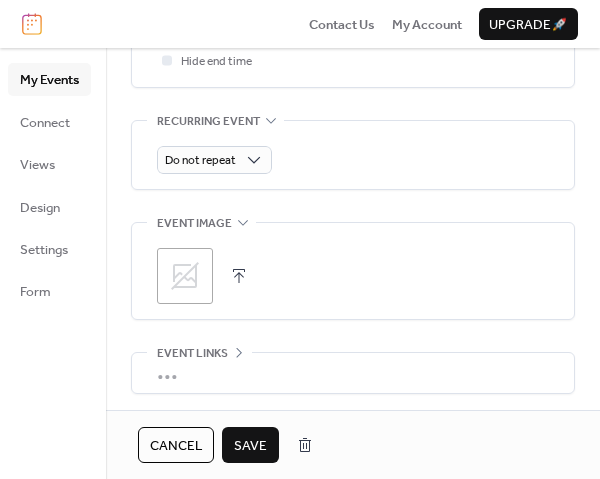scroll, scrollTop: 899, scrollLeft: 0, axis: vertical 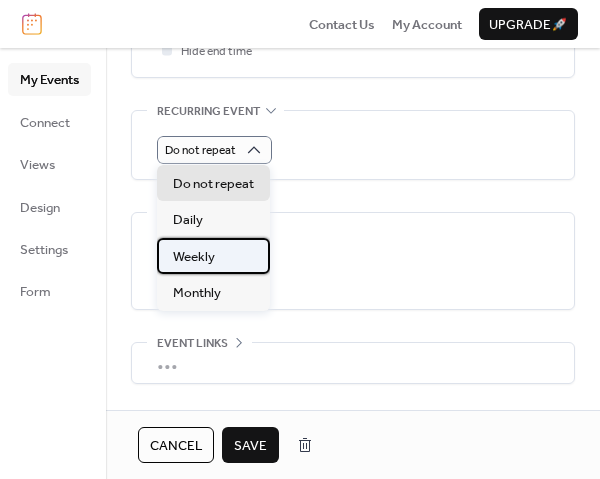 click on "Weekly" at bounding box center (213, 256) 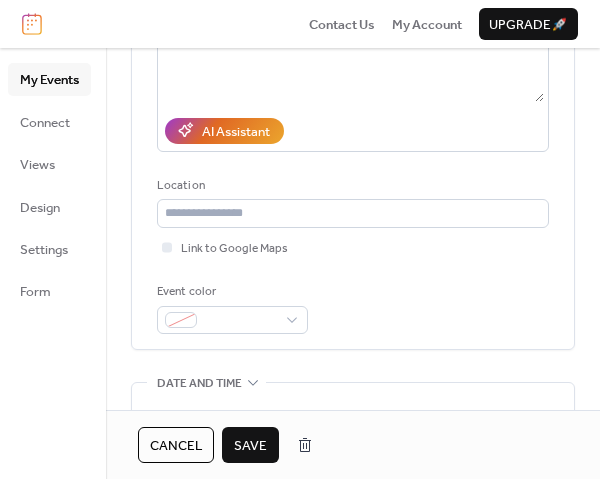 scroll, scrollTop: 200, scrollLeft: 0, axis: vertical 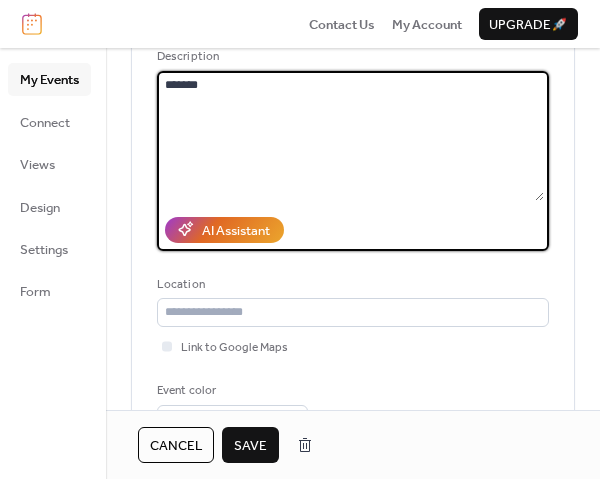 drag, startPoint x: 221, startPoint y: 85, endPoint x: 152, endPoint y: 84, distance: 69.00725 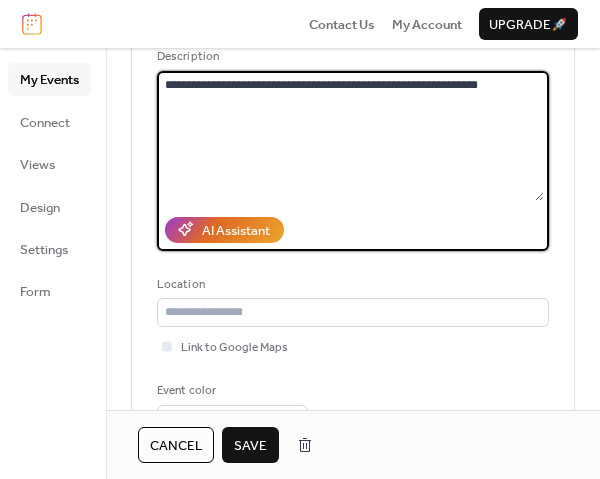 type on "**********" 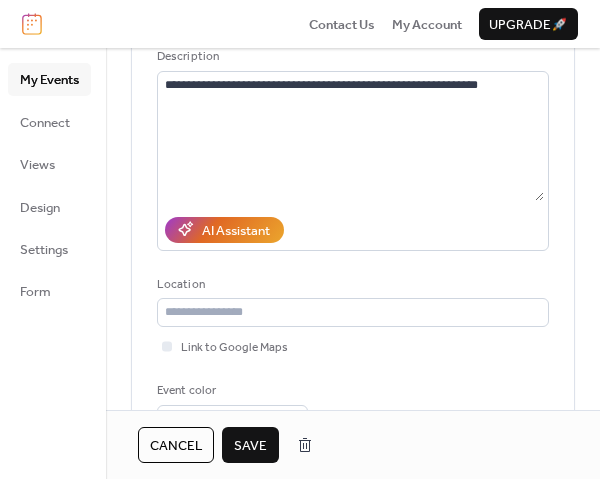 click on "**********" at bounding box center (353, 209) 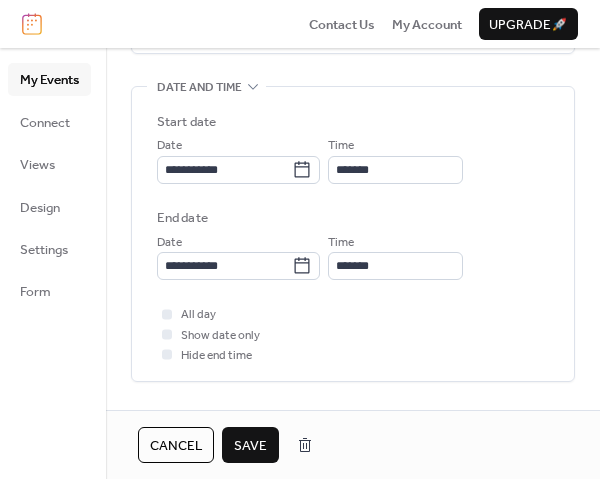 scroll, scrollTop: 600, scrollLeft: 0, axis: vertical 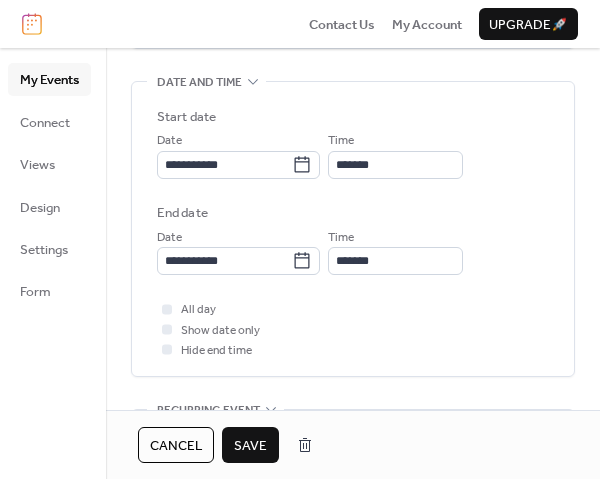 click on "Save" at bounding box center (250, 446) 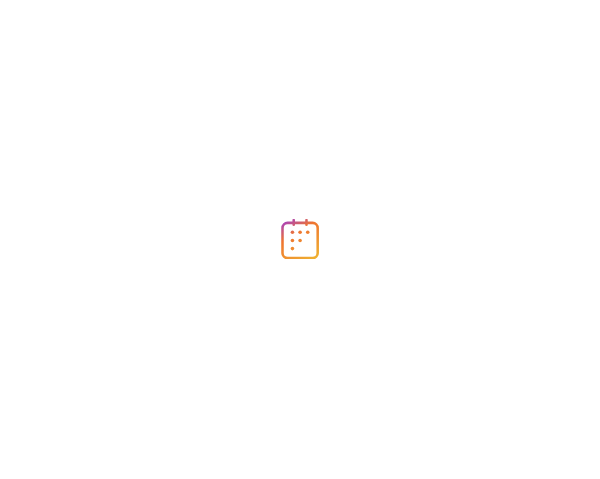 scroll, scrollTop: 0, scrollLeft: 0, axis: both 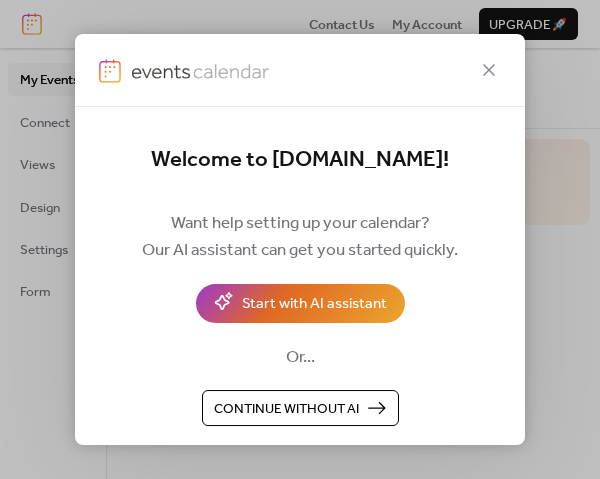 click on "Continue without AI" at bounding box center (286, 409) 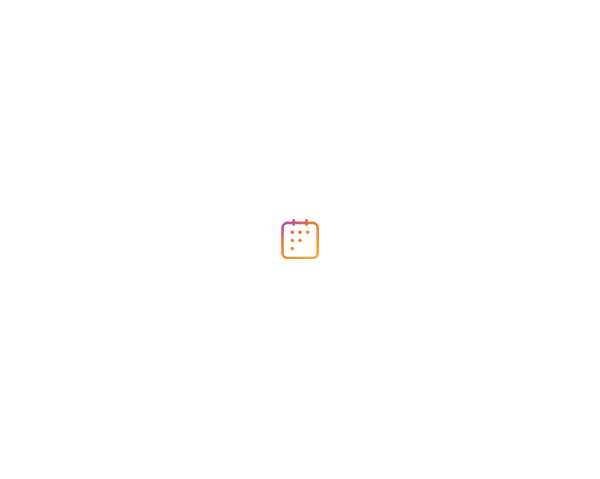 scroll, scrollTop: 0, scrollLeft: 0, axis: both 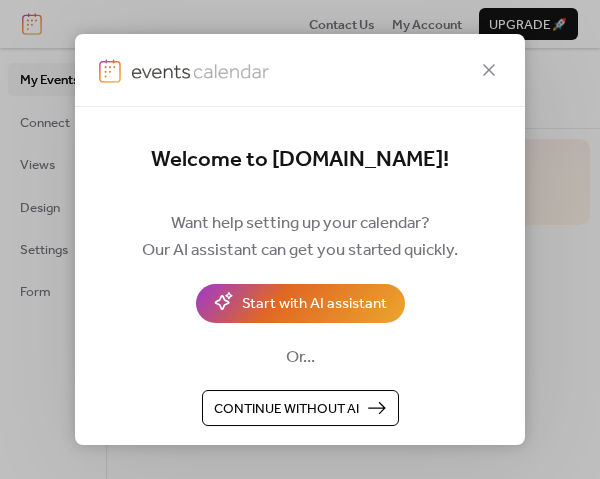 click on "Continue without AI" at bounding box center (286, 409) 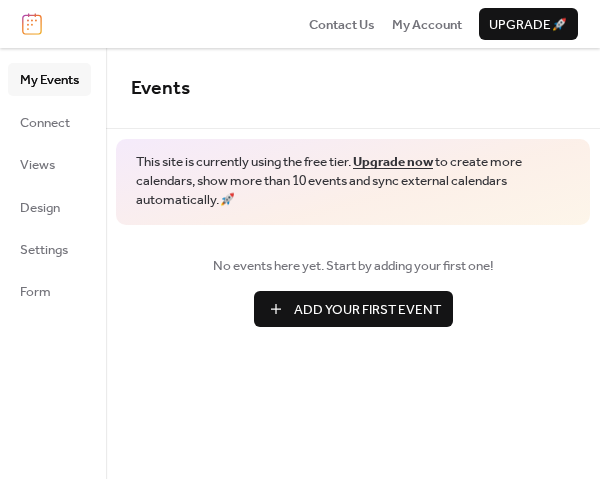 click on "Add Your First Event" at bounding box center [367, 310] 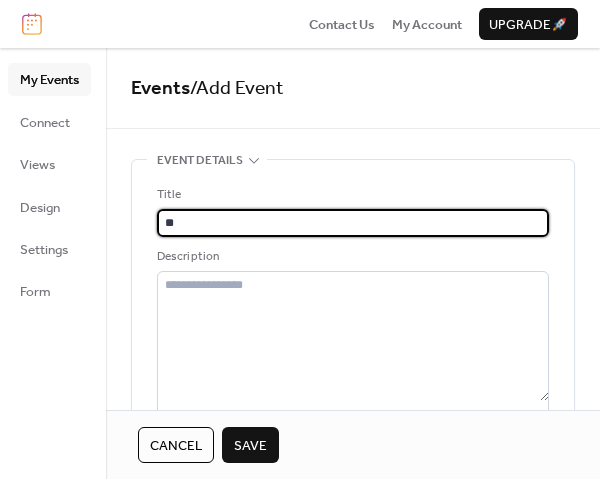 type on "*" 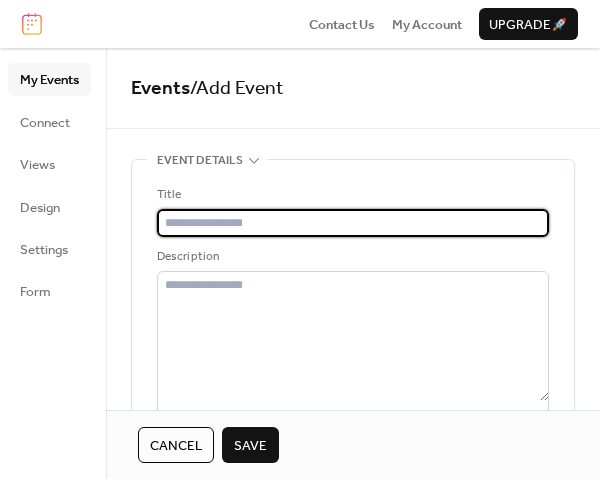 type on "*" 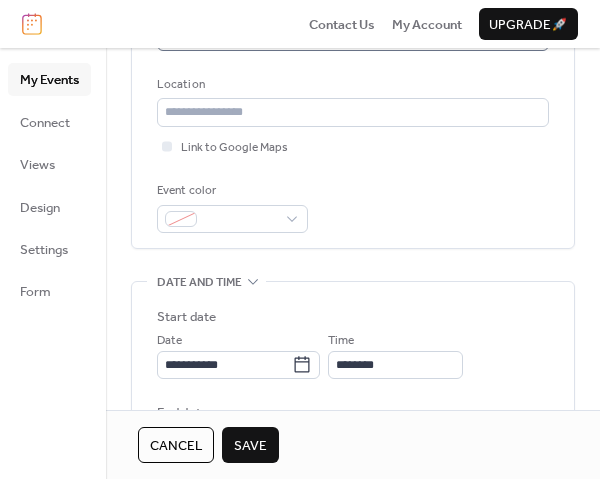 scroll, scrollTop: 499, scrollLeft: 0, axis: vertical 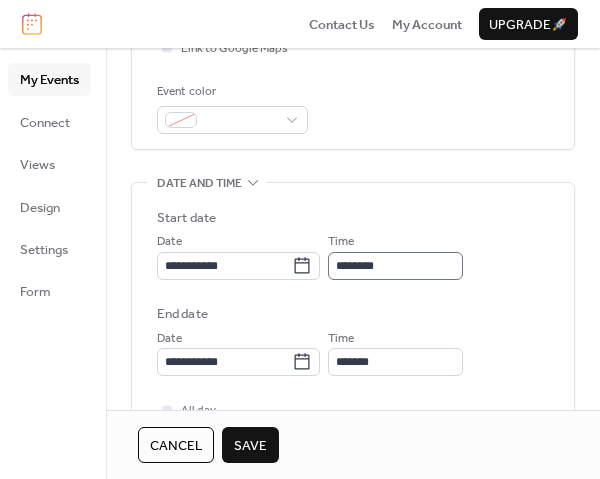 type on "**********" 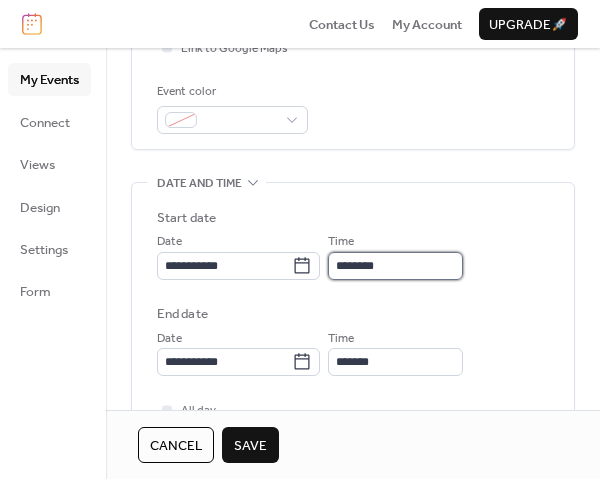 click on "********" at bounding box center [395, 266] 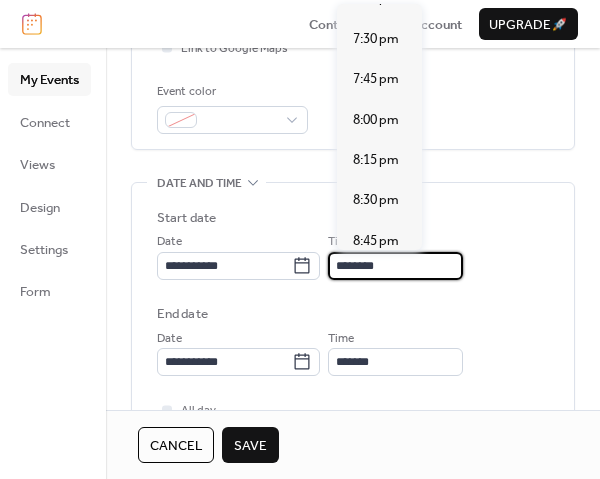 scroll, scrollTop: 3131, scrollLeft: 0, axis: vertical 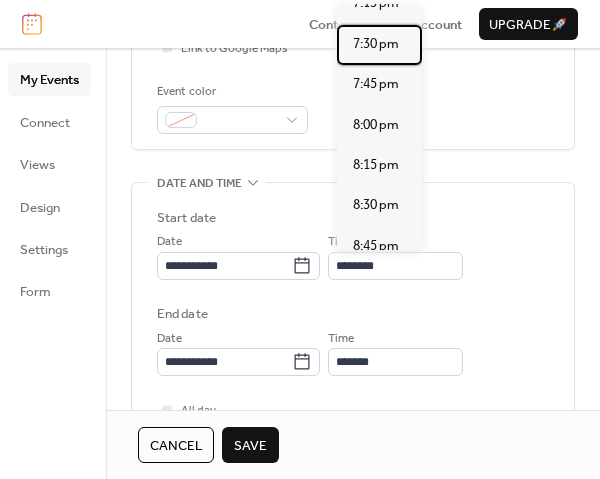 click on "7:30 pm" at bounding box center (376, 44) 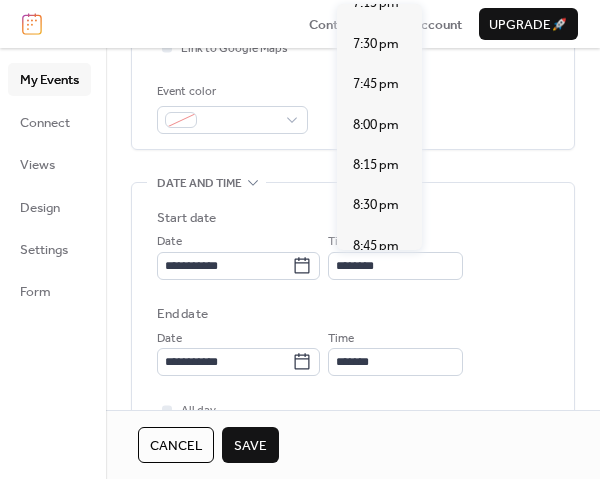 type on "*******" 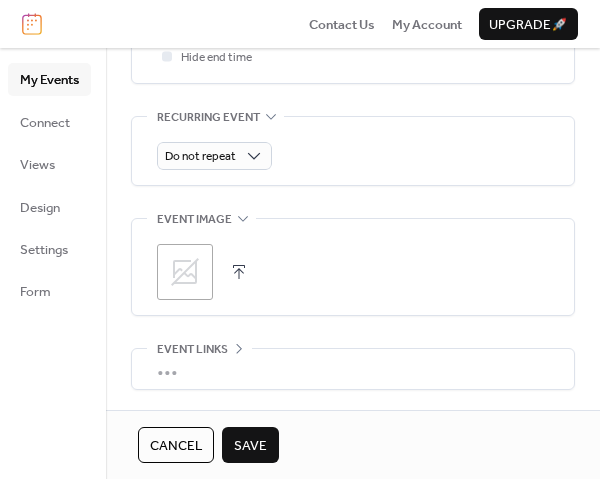 scroll, scrollTop: 899, scrollLeft: 0, axis: vertical 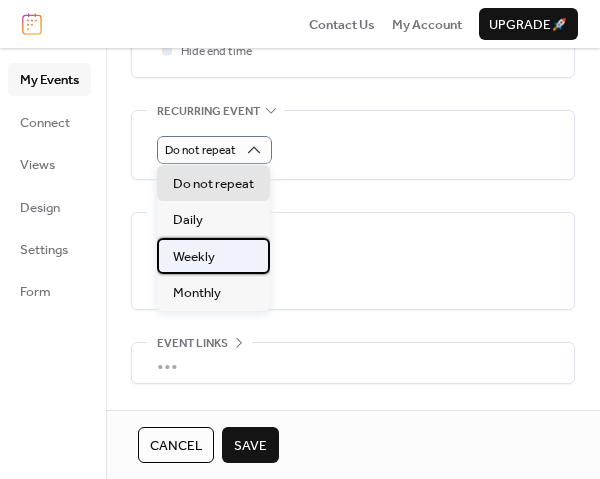 click on "Weekly" at bounding box center (213, 256) 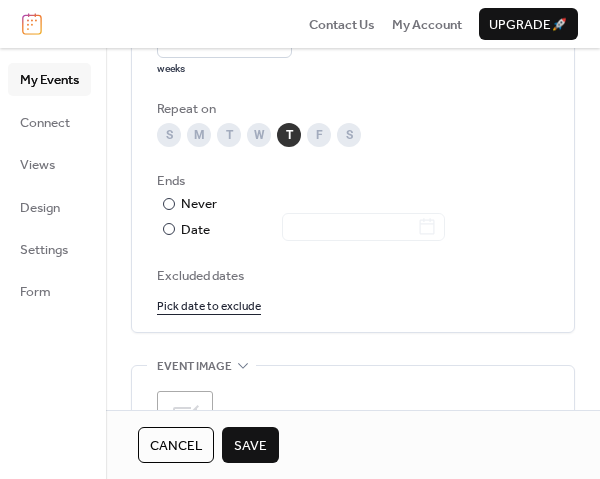 scroll, scrollTop: 1100, scrollLeft: 0, axis: vertical 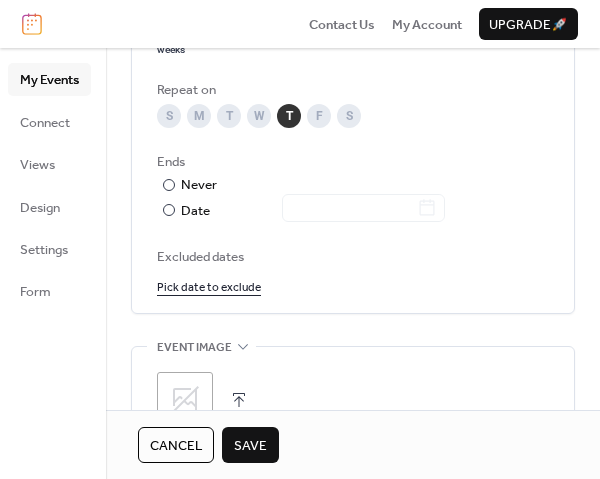 click on "Excluded dates" at bounding box center [353, 257] 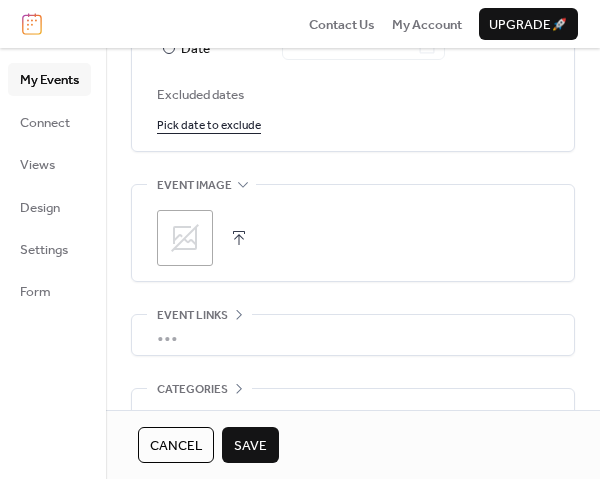scroll, scrollTop: 1299, scrollLeft: 0, axis: vertical 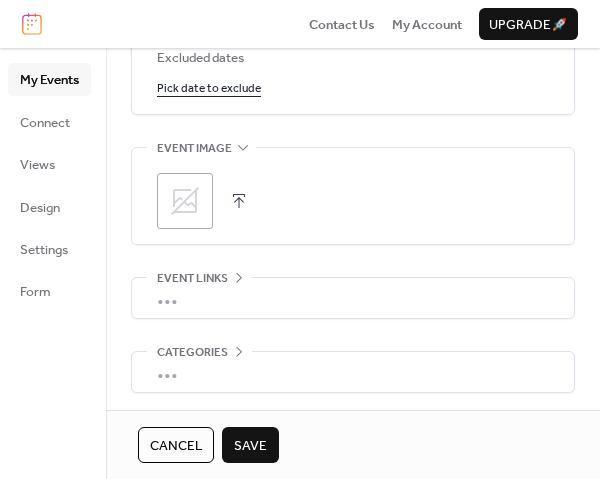 click on "Pick date to exclude" at bounding box center [209, 87] 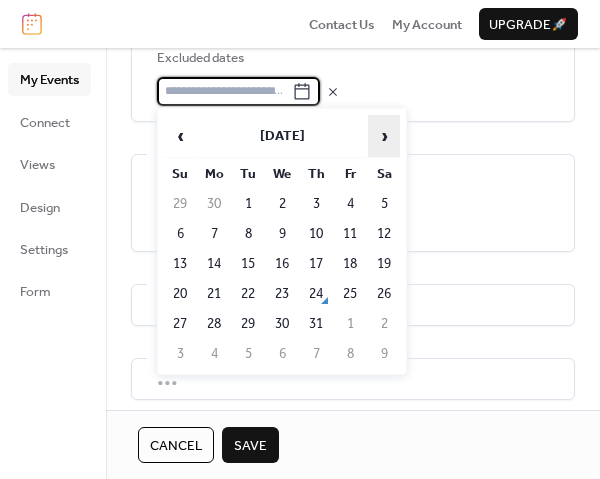 click on "›" at bounding box center (384, 136) 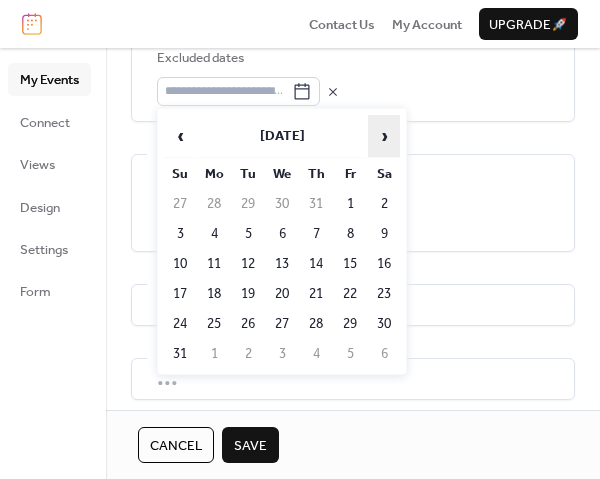 click on "›" at bounding box center (384, 136) 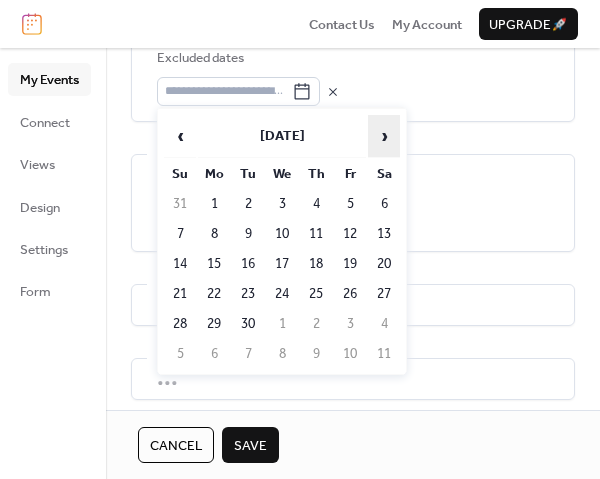 click on "›" at bounding box center (384, 136) 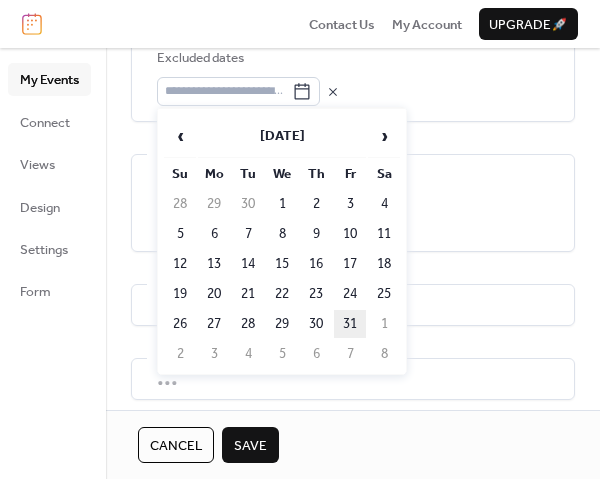 click on "31" at bounding box center (350, 324) 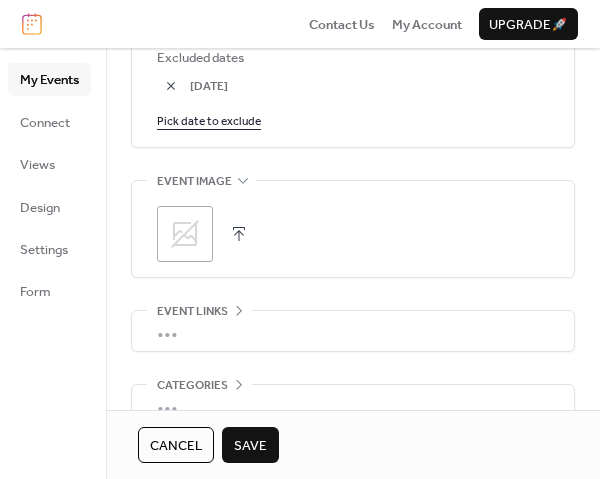 click at bounding box center (171, 86) 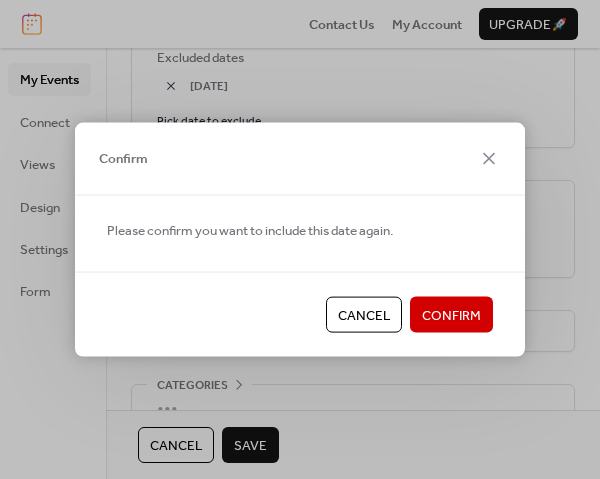 click on "Confirm" at bounding box center [451, 316] 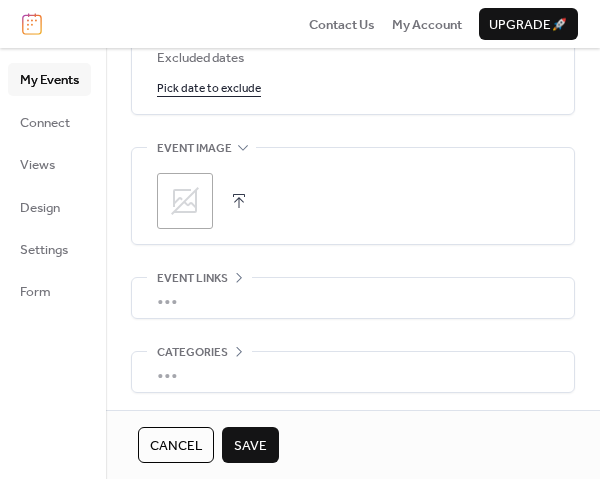 click on "Pick date to exclude" at bounding box center [209, 87] 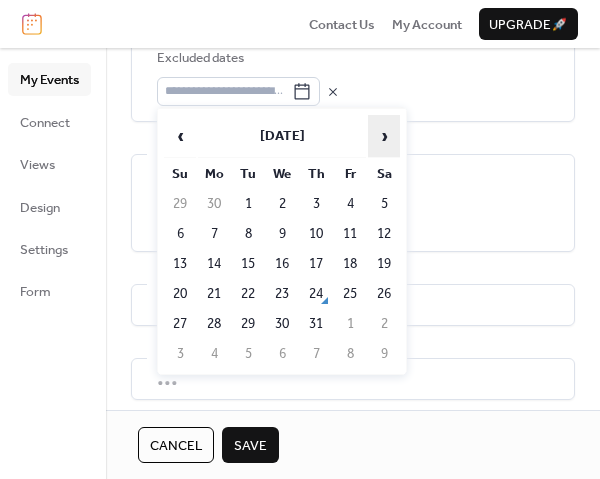 click on "›" at bounding box center (384, 136) 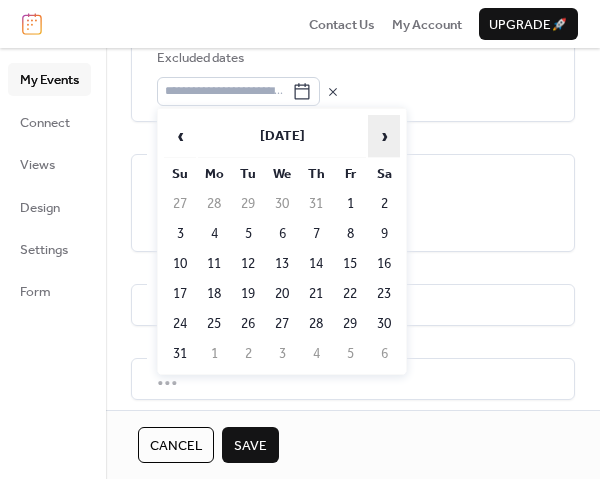 click on "›" at bounding box center (384, 136) 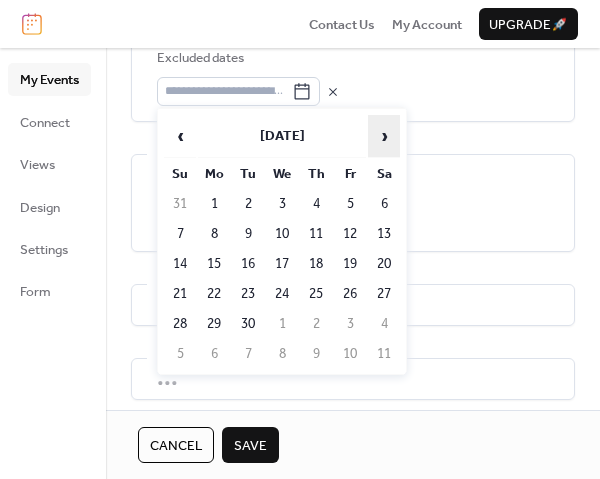 click on "›" at bounding box center [384, 136] 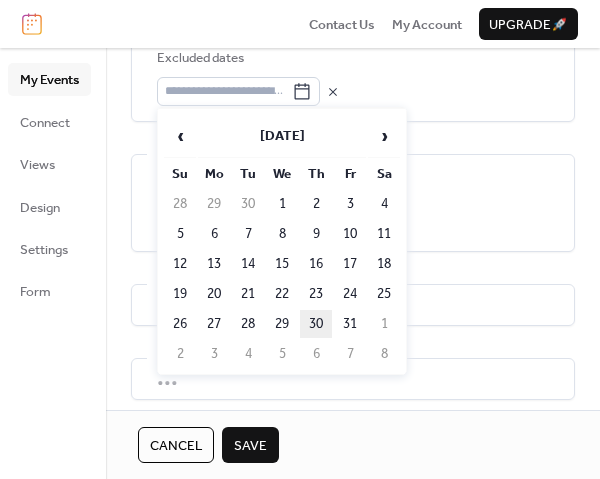 click on "30" at bounding box center [316, 324] 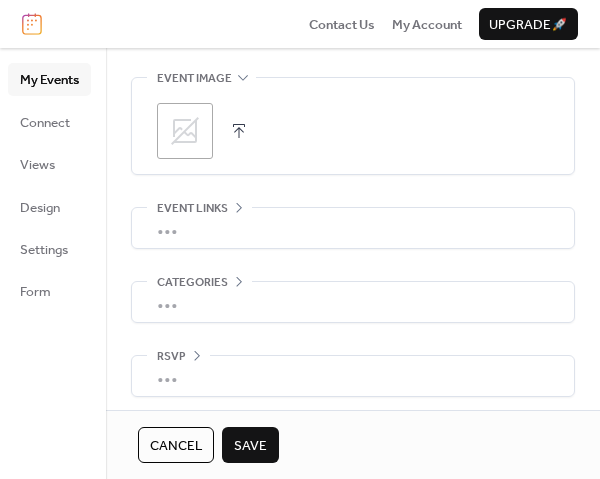 scroll, scrollTop: 1003, scrollLeft: 0, axis: vertical 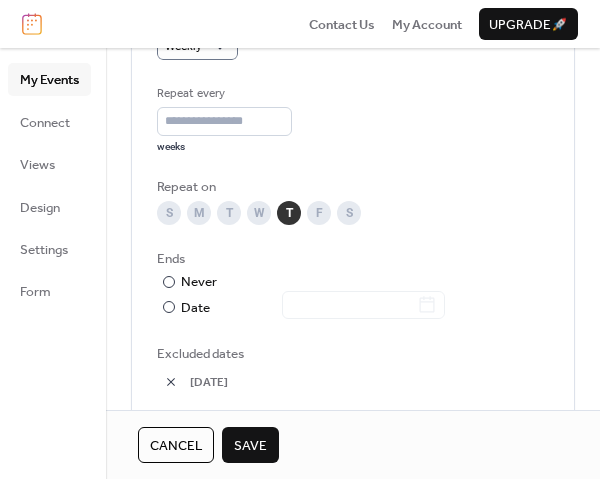 drag, startPoint x: 254, startPoint y: 445, endPoint x: 231, endPoint y: 443, distance: 23.086792 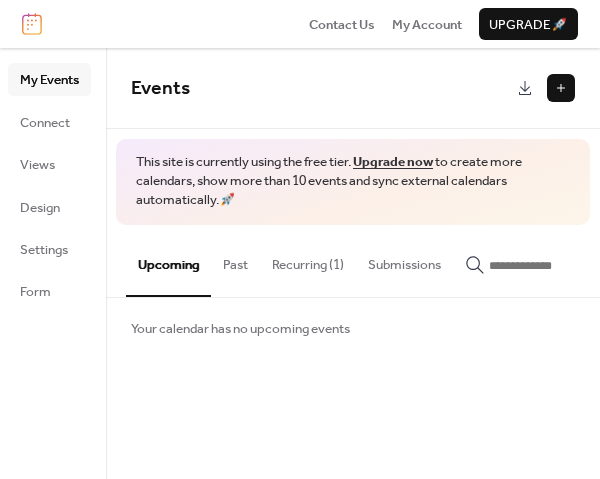 click on "Upgrade  🚀" at bounding box center [528, 25] 